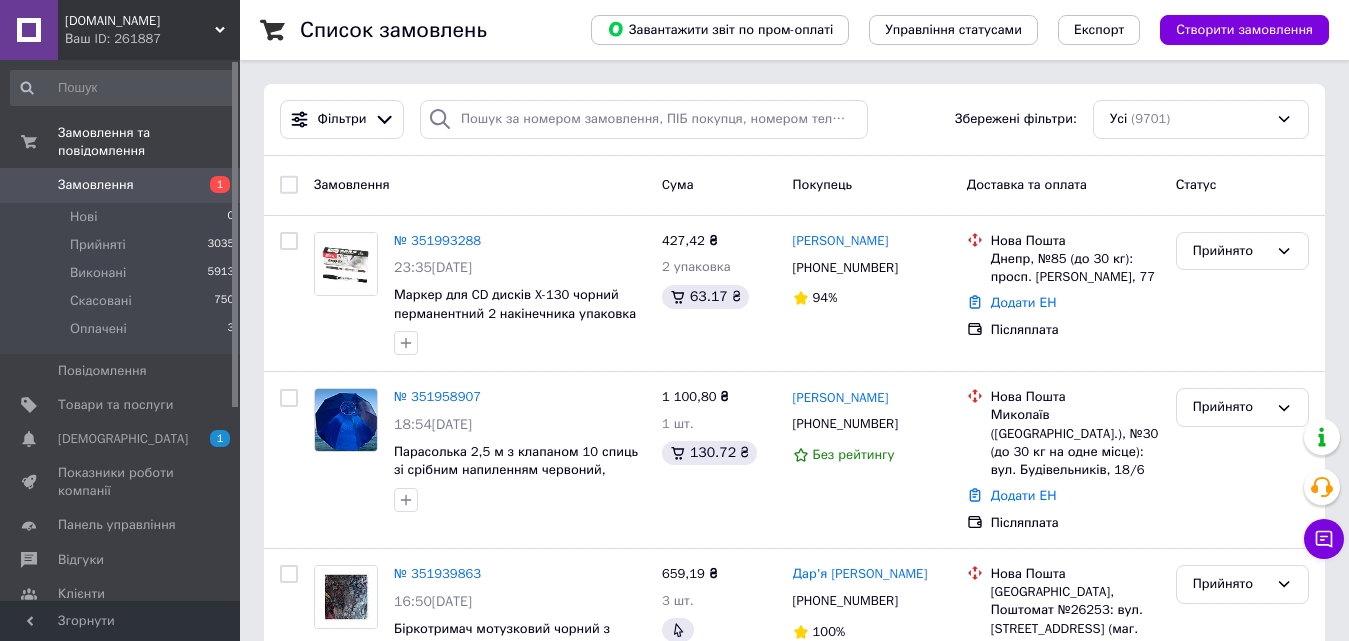 scroll, scrollTop: 0, scrollLeft: 0, axis: both 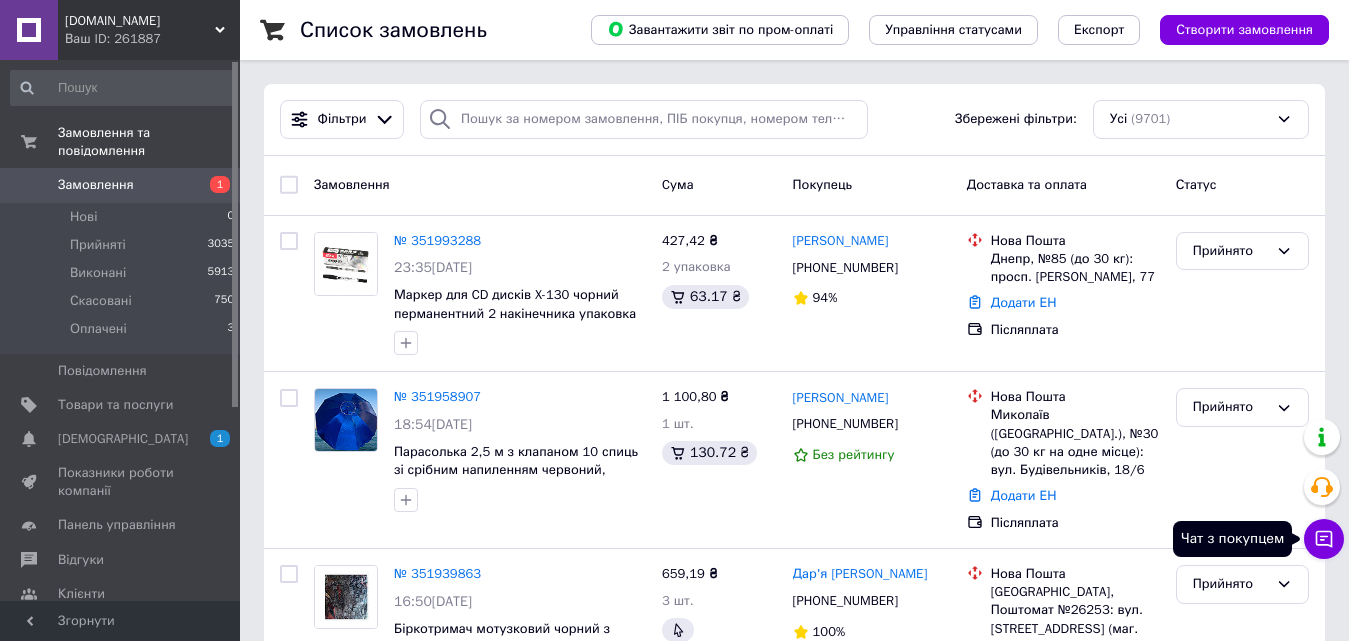 click 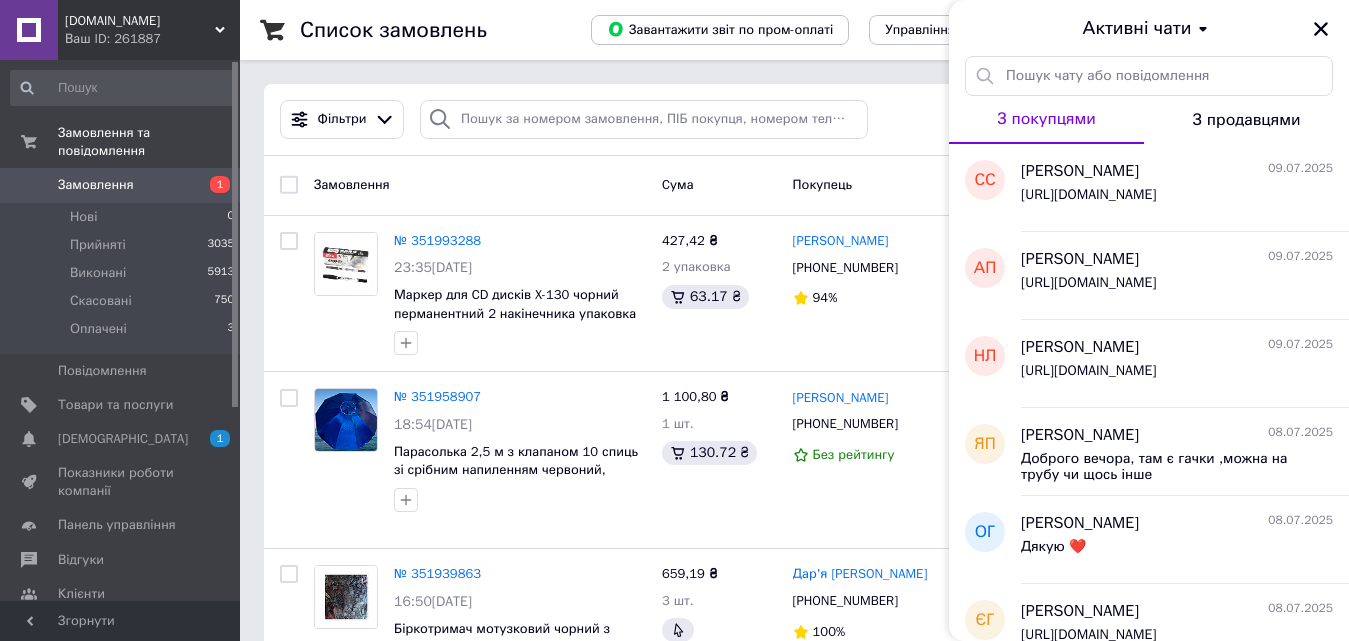 click on "[DOMAIN_NAME]" at bounding box center (140, 21) 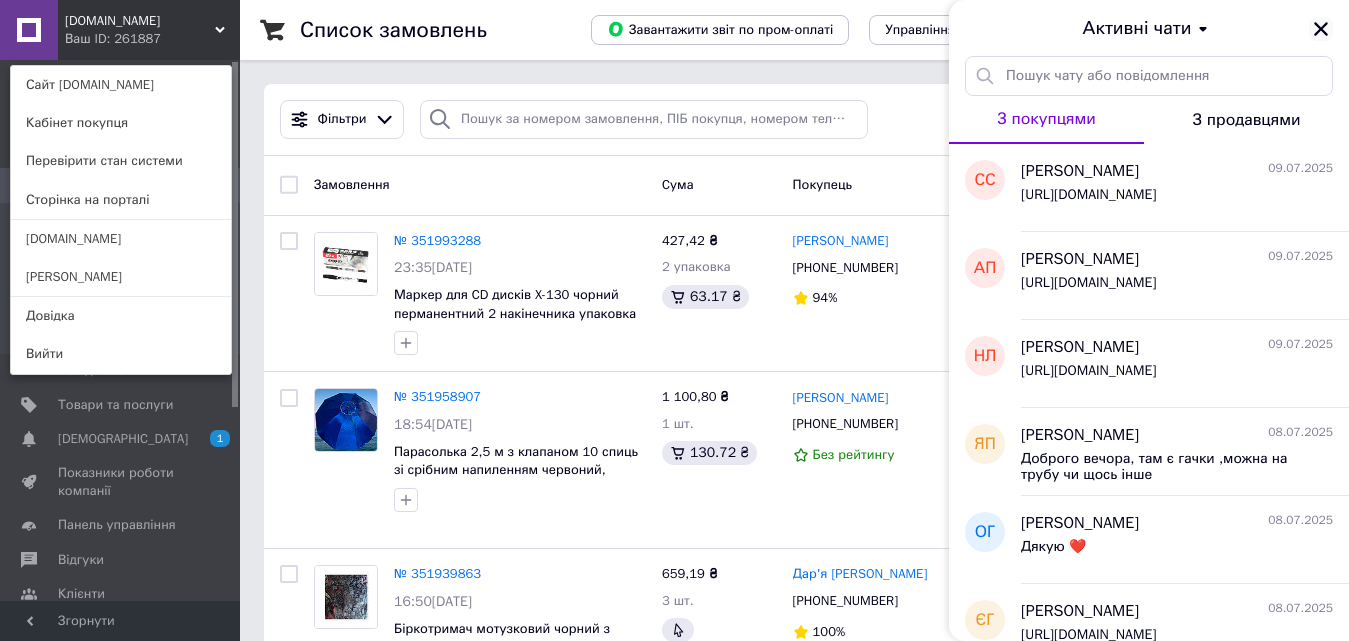 click 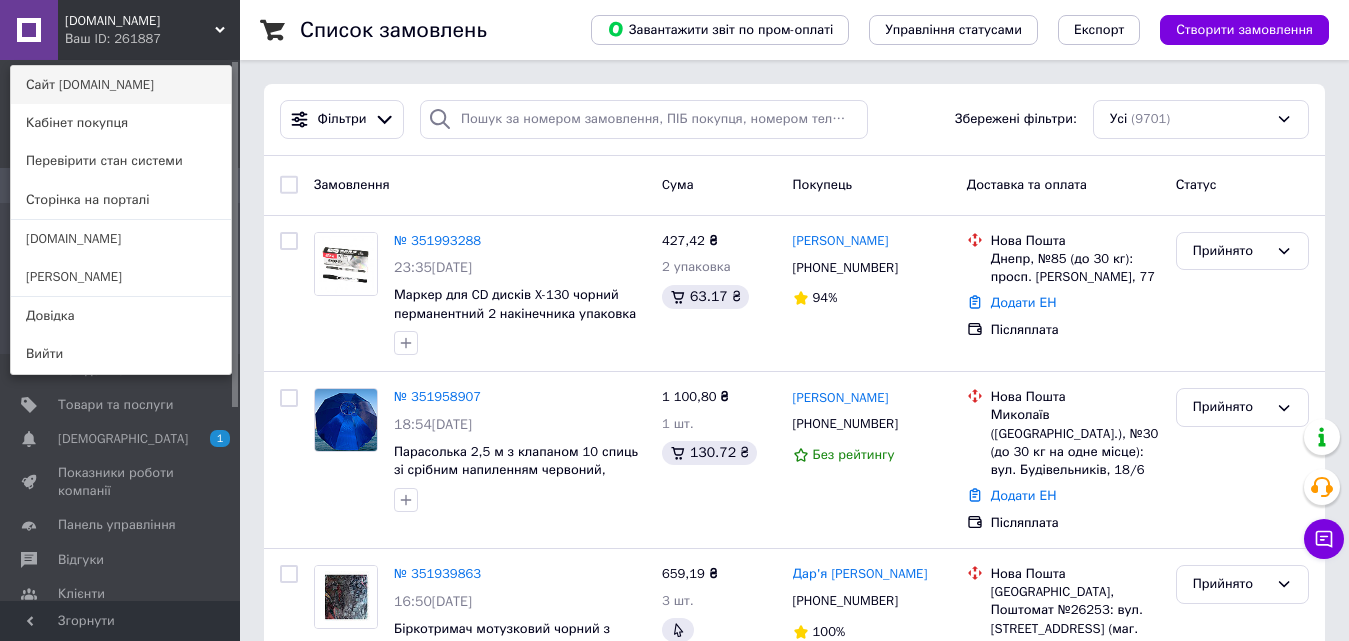 click on "Сайт [DOMAIN_NAME]" at bounding box center [121, 85] 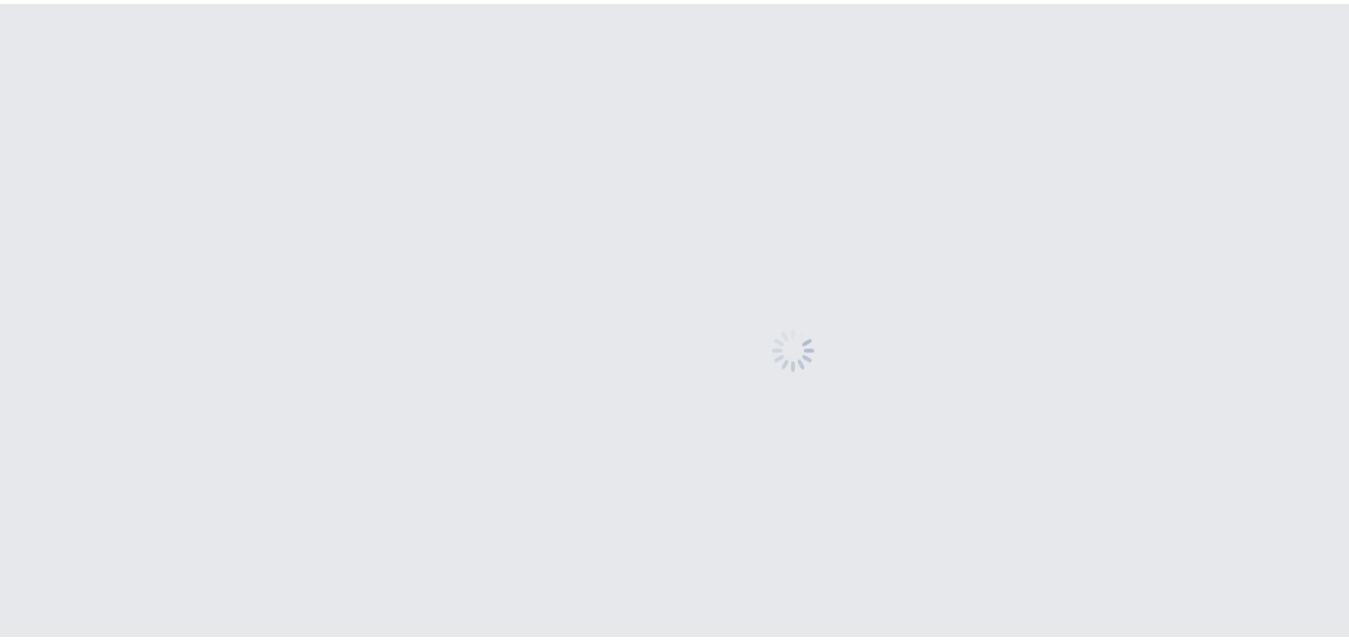 scroll, scrollTop: 0, scrollLeft: 0, axis: both 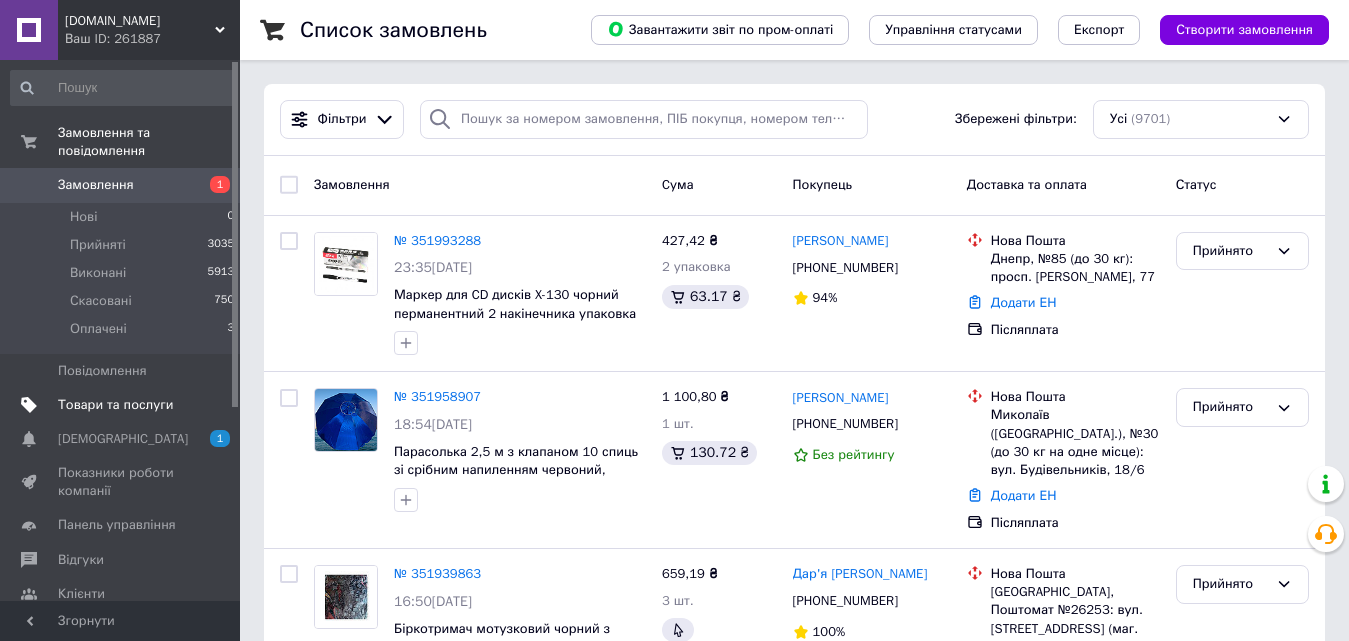 click on "Товари та послуги" at bounding box center (115, 405) 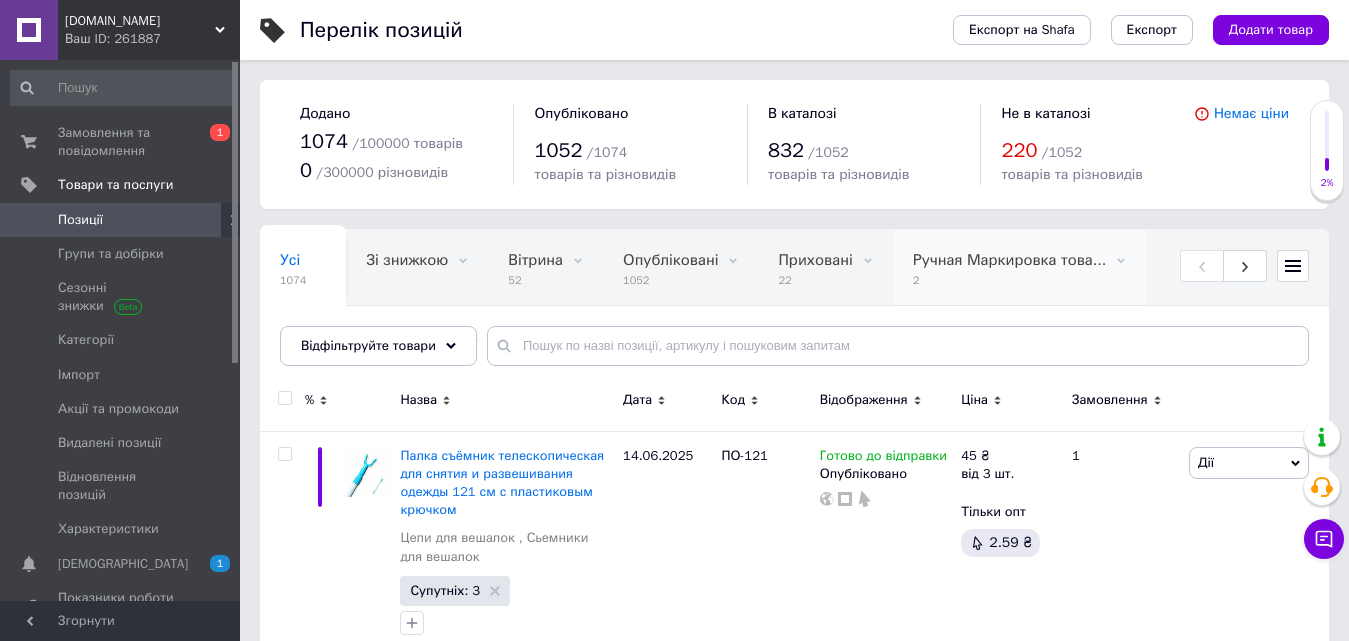 scroll, scrollTop: 69, scrollLeft: 0, axis: vertical 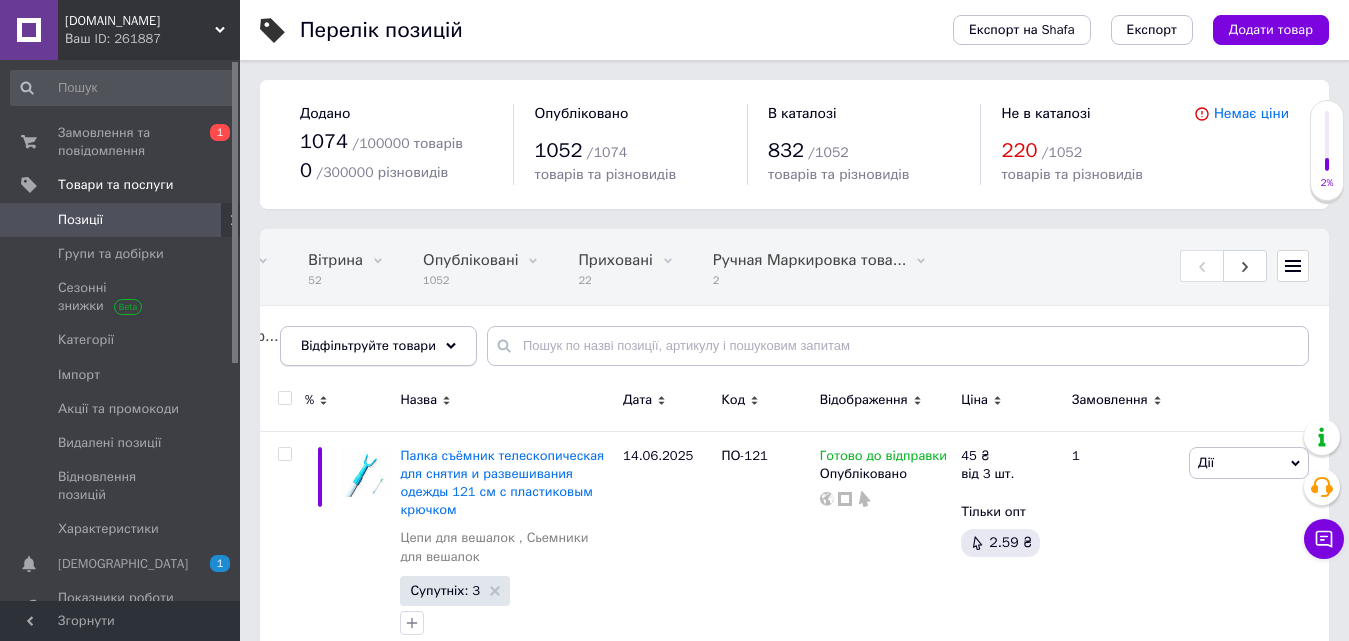 click 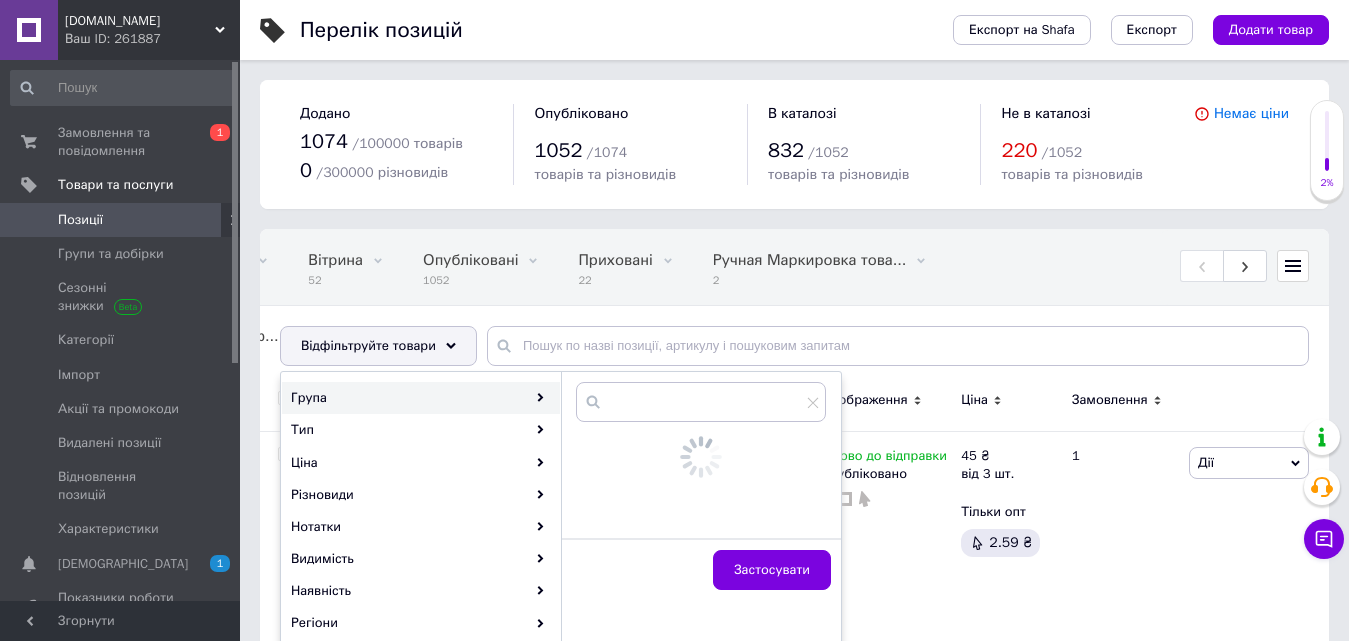 click 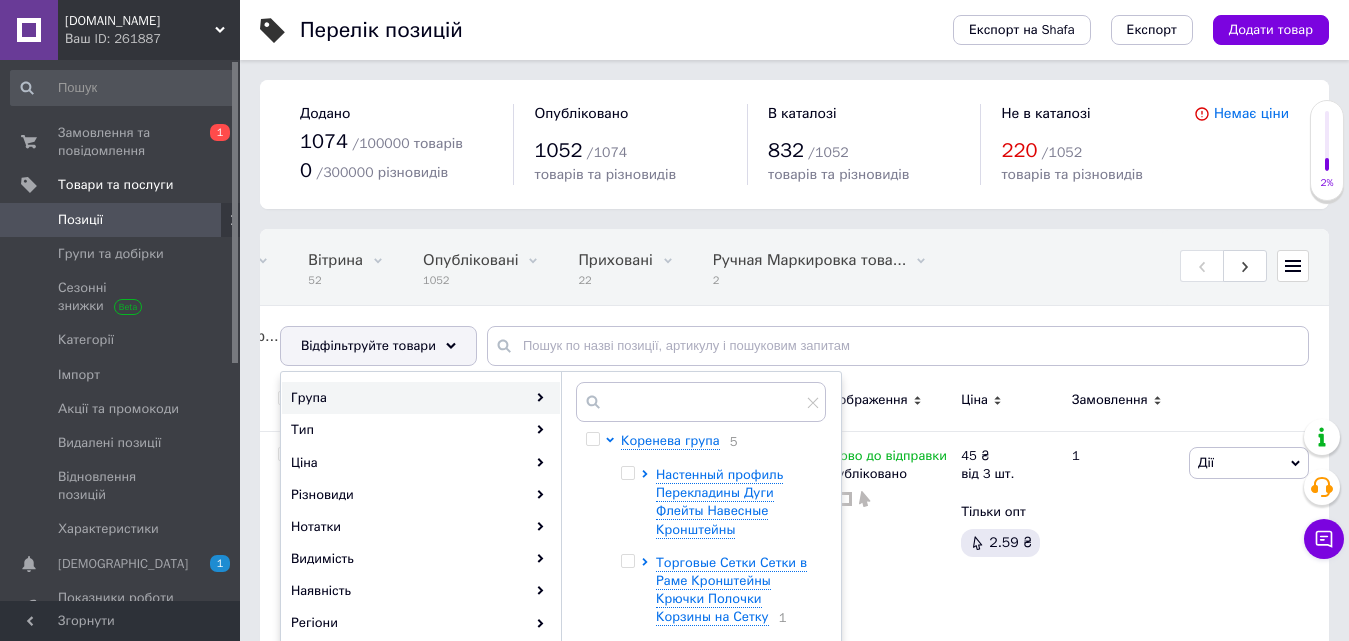 scroll, scrollTop: 100, scrollLeft: 0, axis: vertical 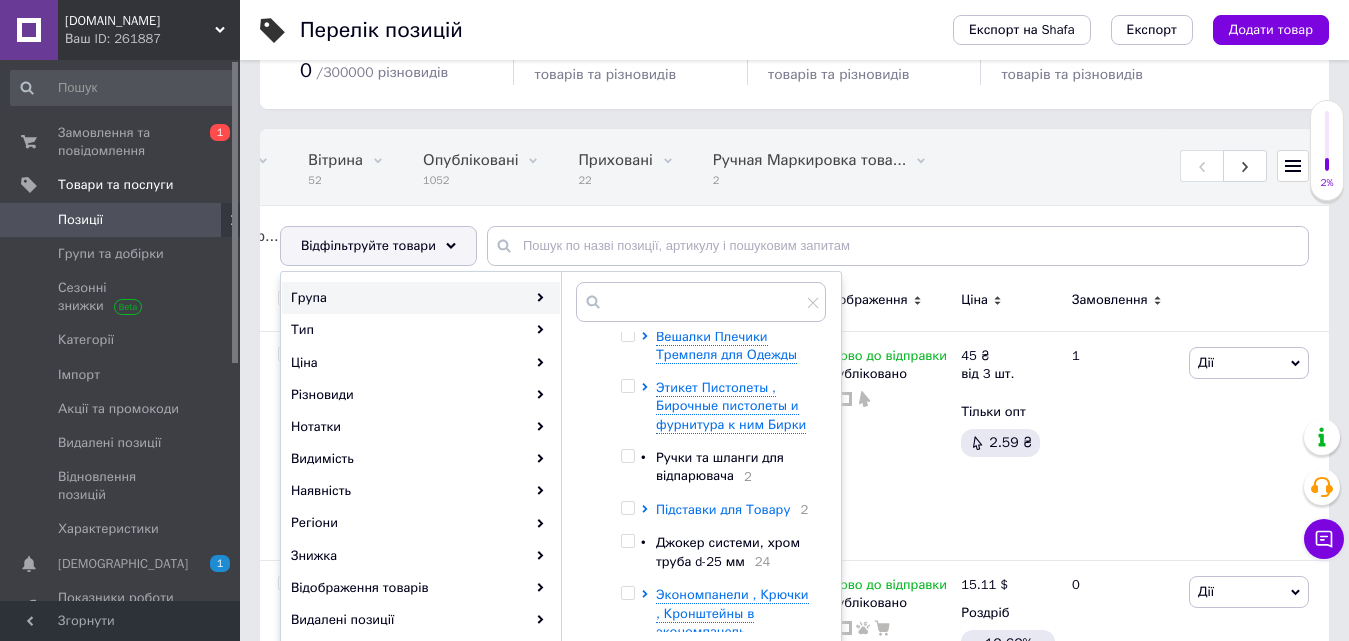 click 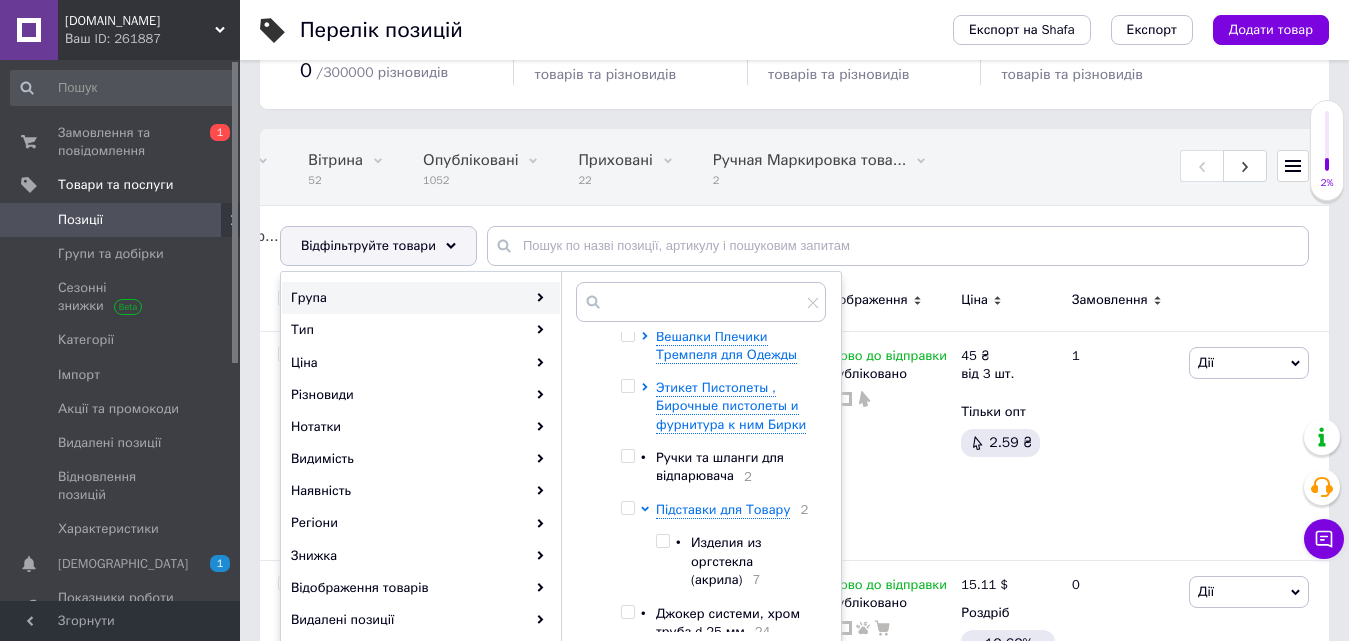 click at bounding box center [662, 541] 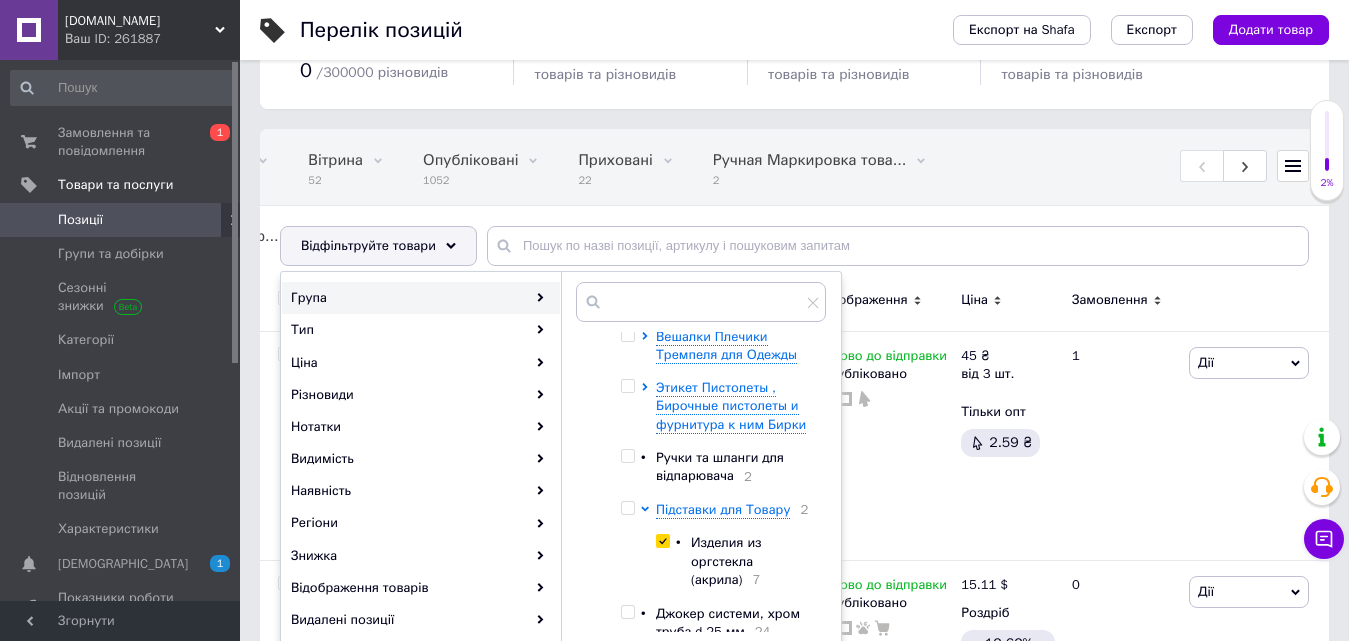 checkbox on "true" 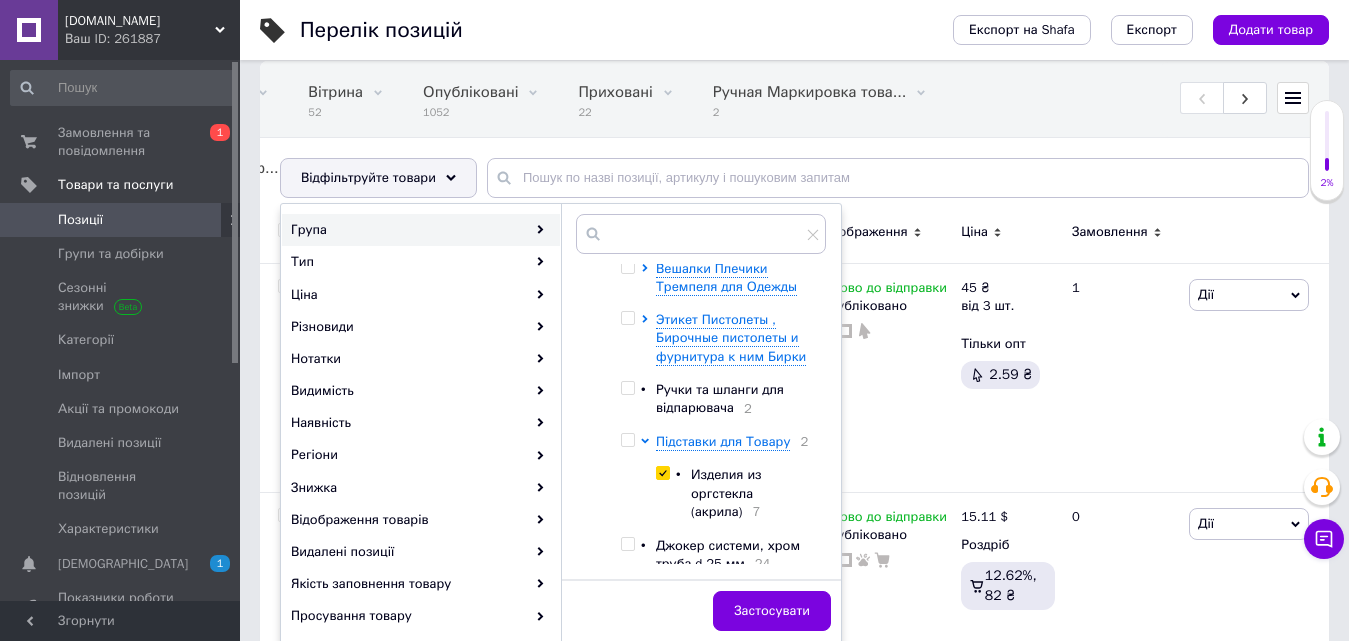 scroll, scrollTop: 300, scrollLeft: 0, axis: vertical 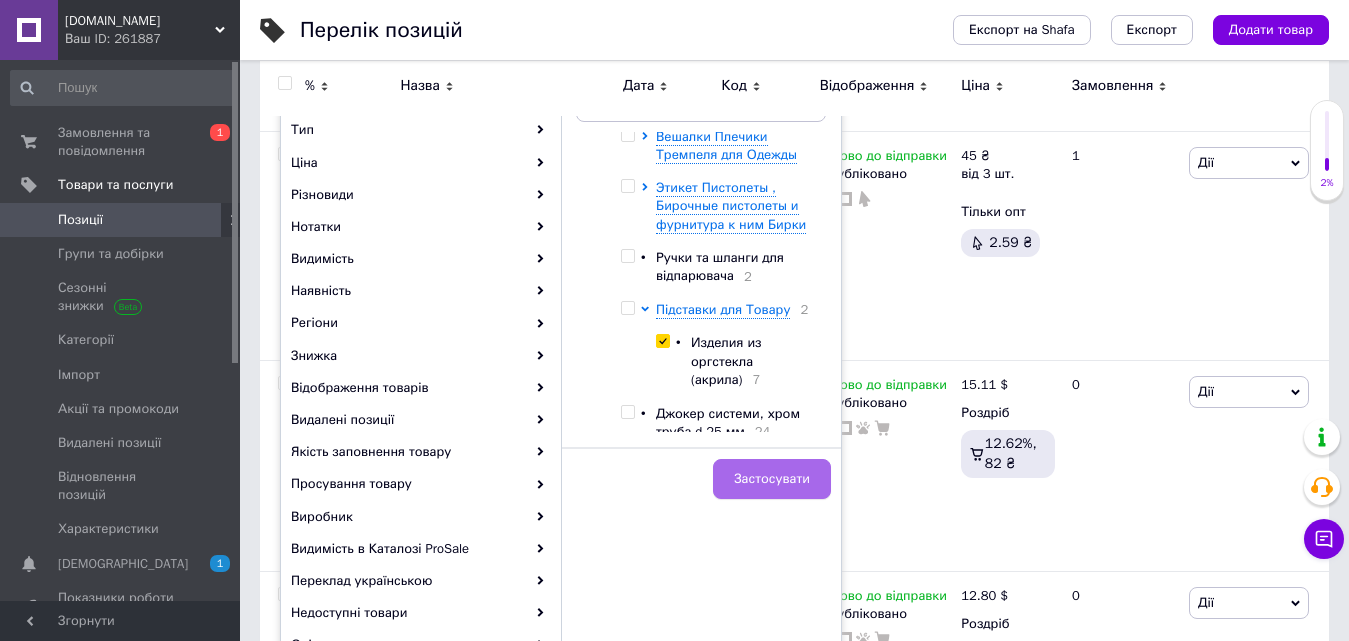 click on "Застосувати" at bounding box center [772, 479] 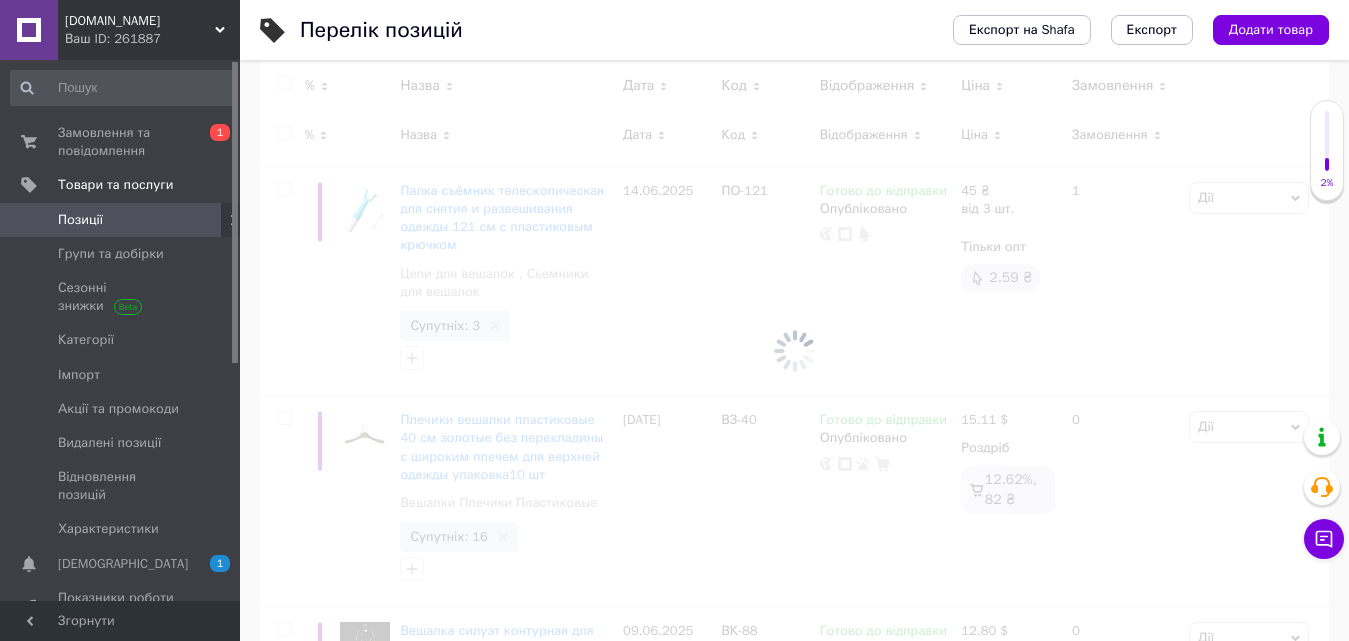 scroll, scrollTop: 0, scrollLeft: 482, axis: horizontal 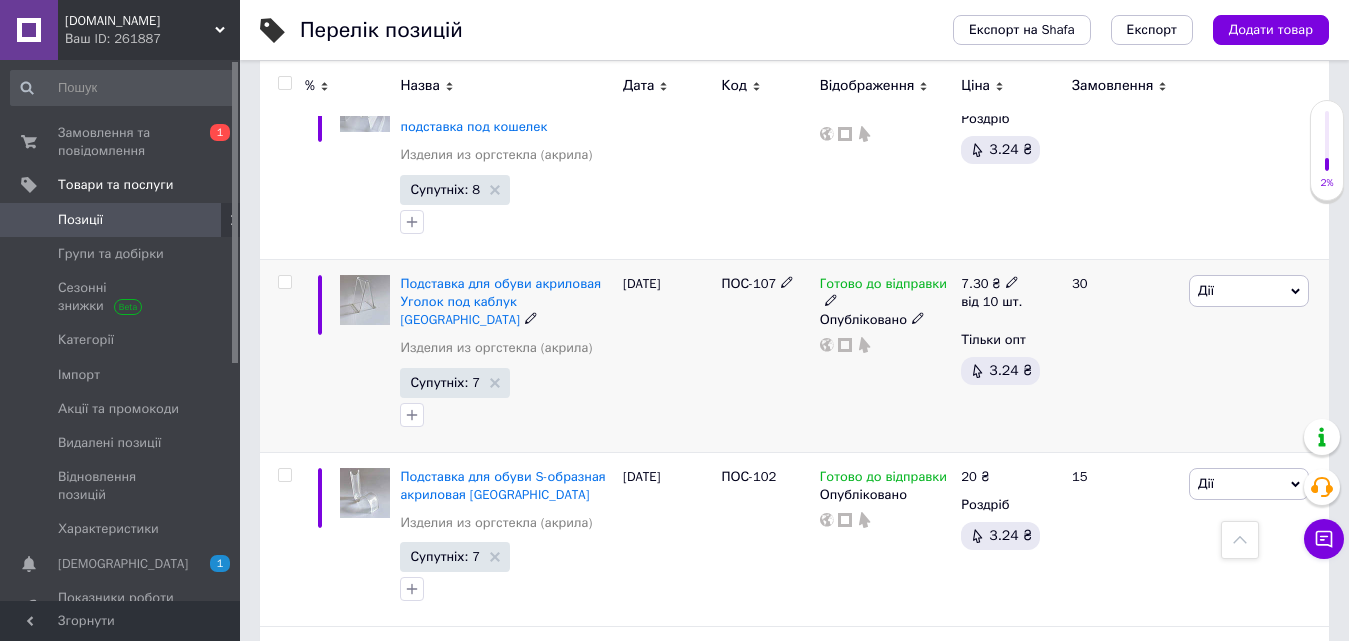 click 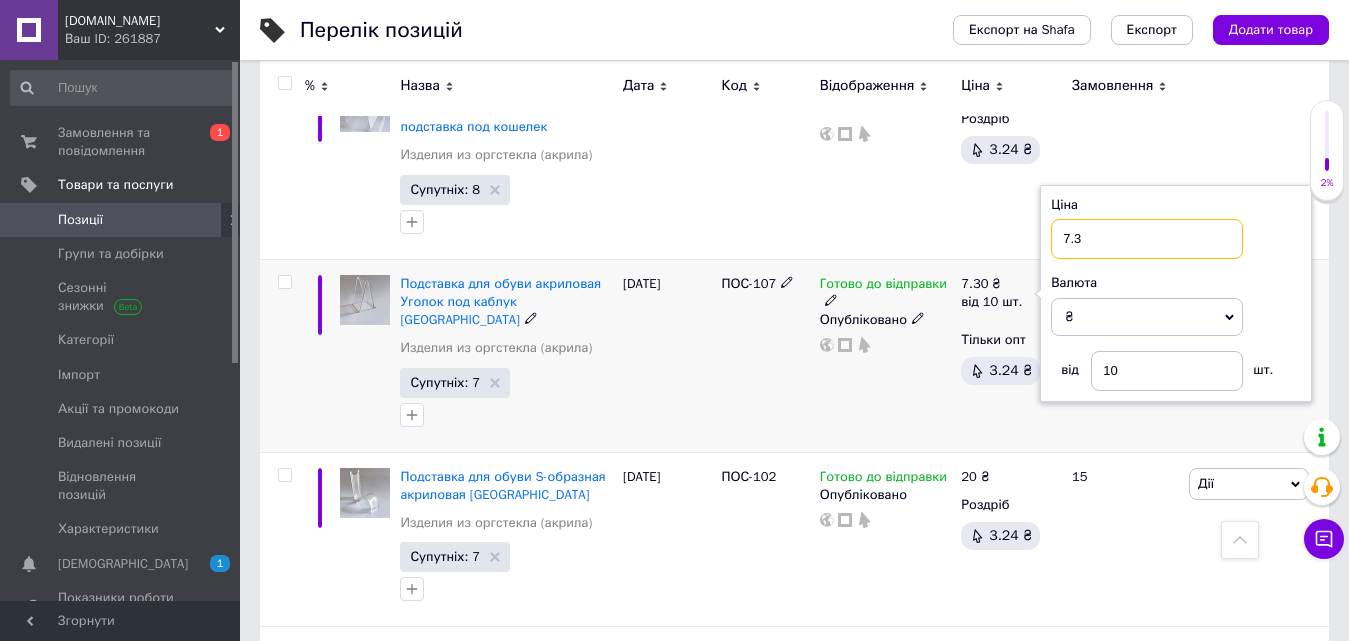 click on "7.3" at bounding box center (1147, 239) 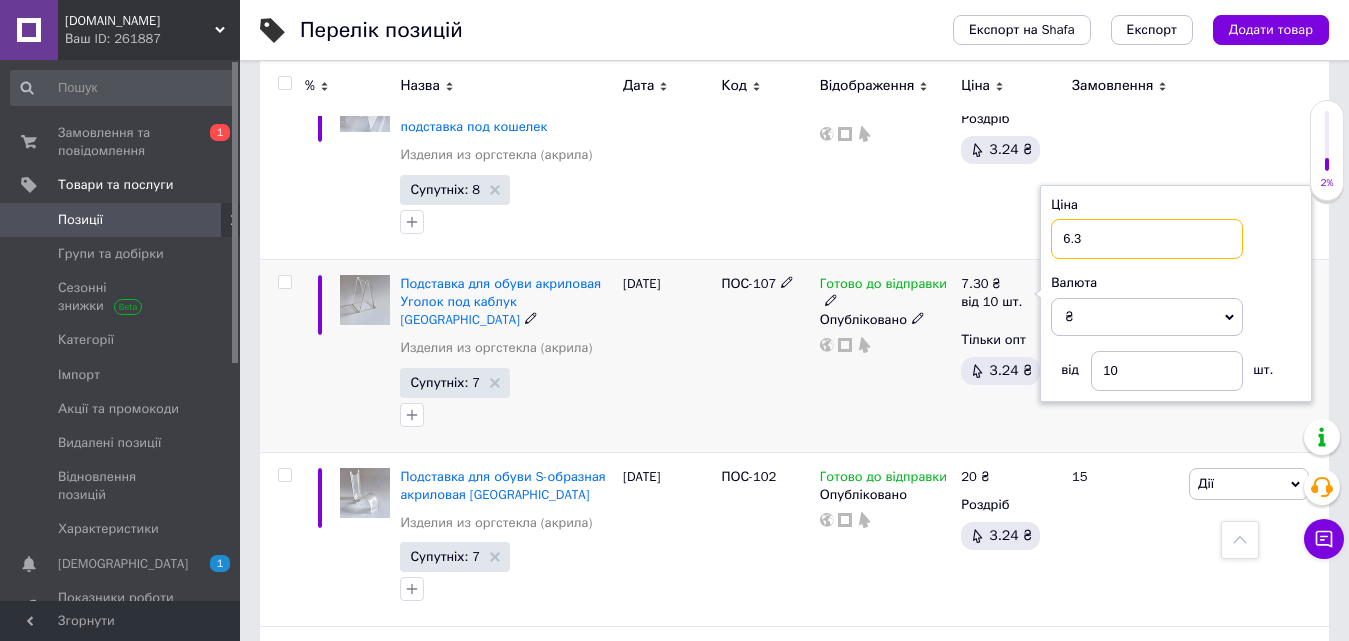 type on "6.3" 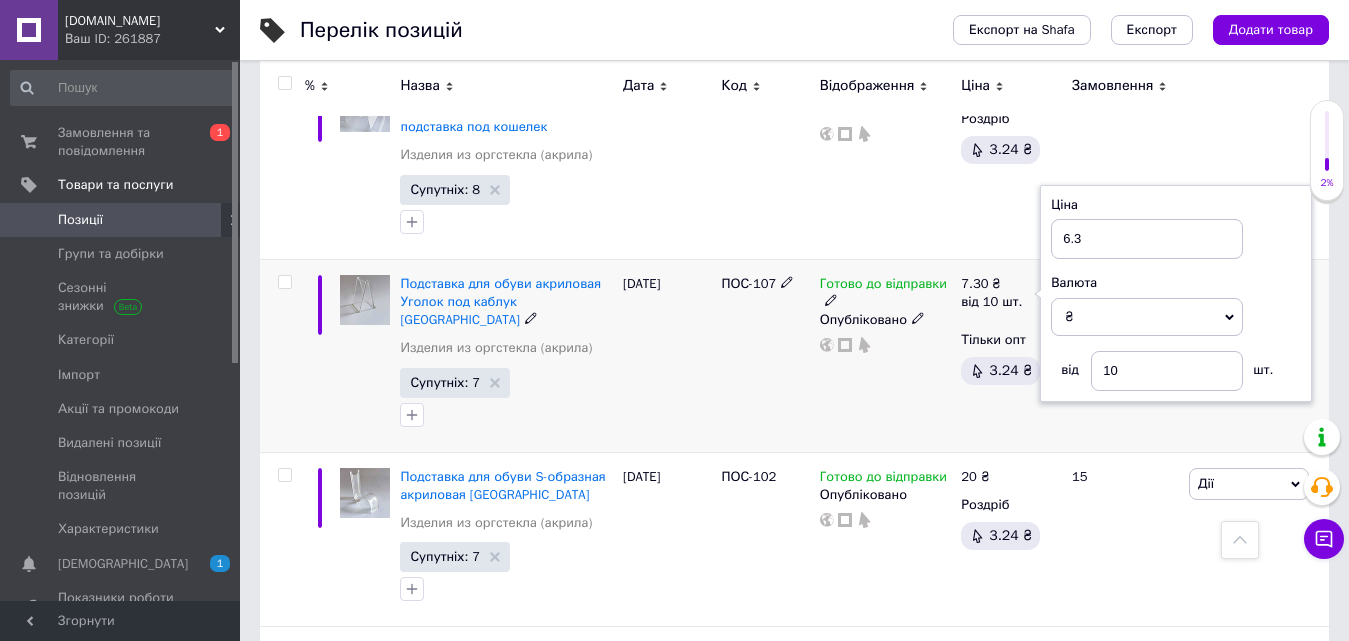 click on "Готово до відправки Опубліковано" at bounding box center [886, 355] 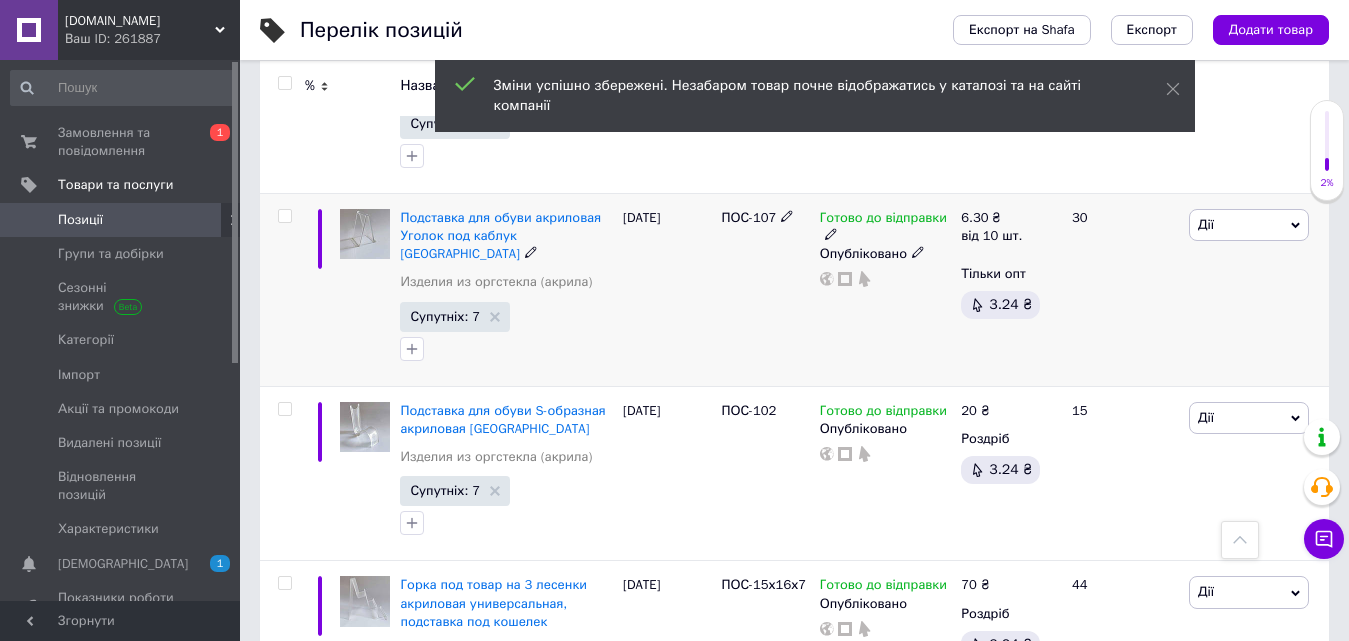 scroll, scrollTop: 500, scrollLeft: 0, axis: vertical 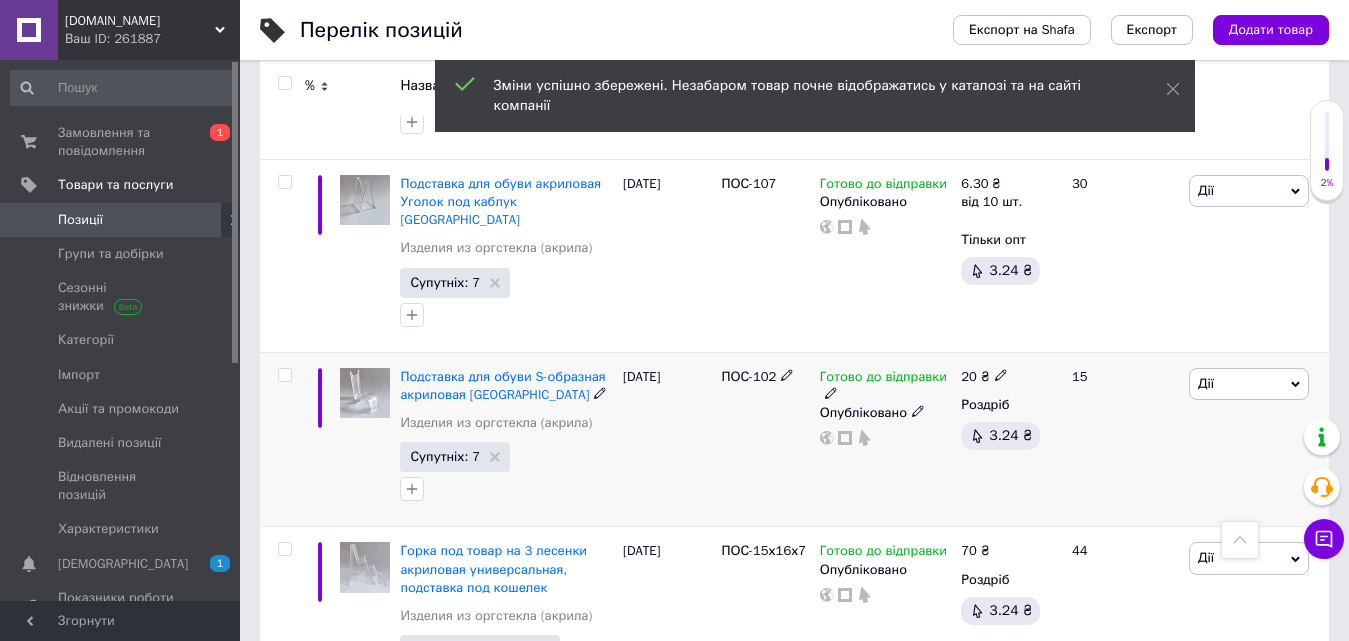 click 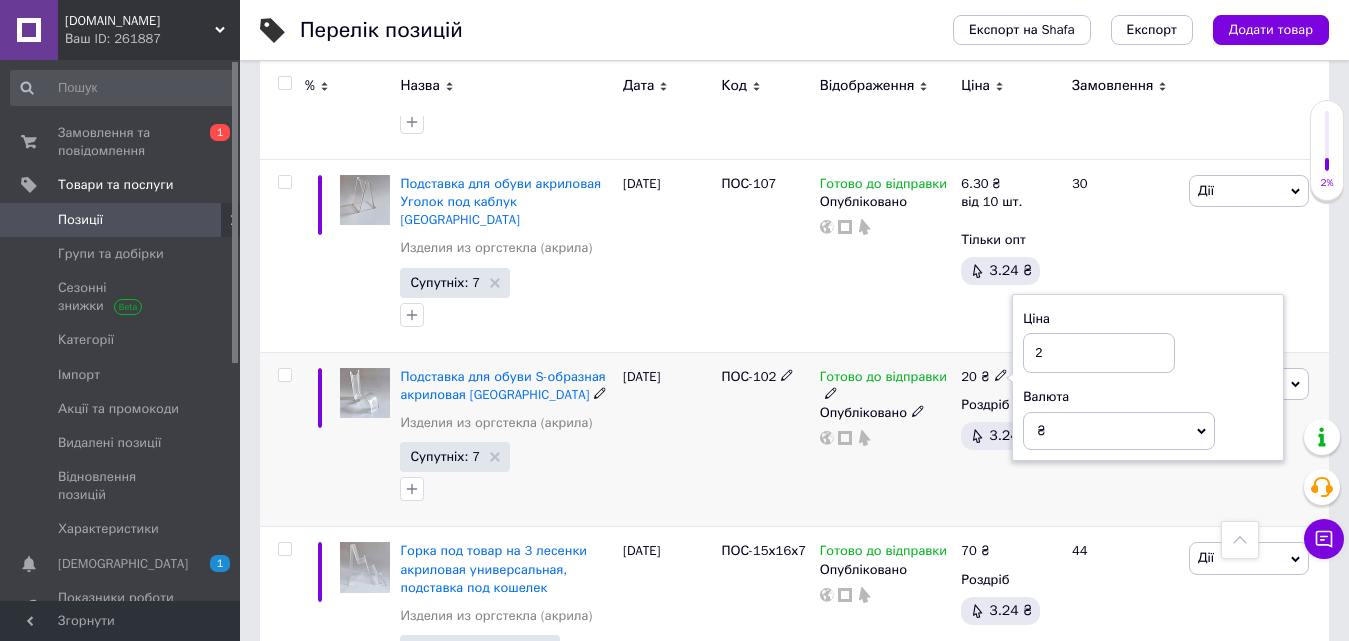 type on "2" 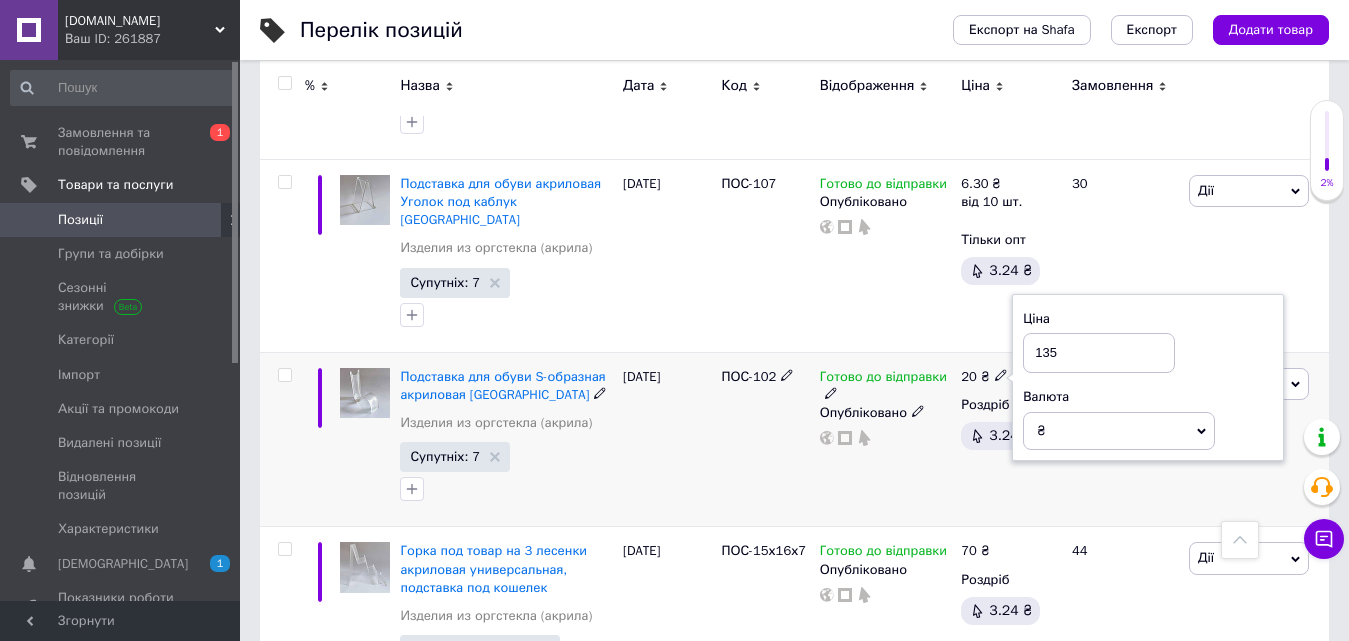 click on "135" at bounding box center [1099, 353] 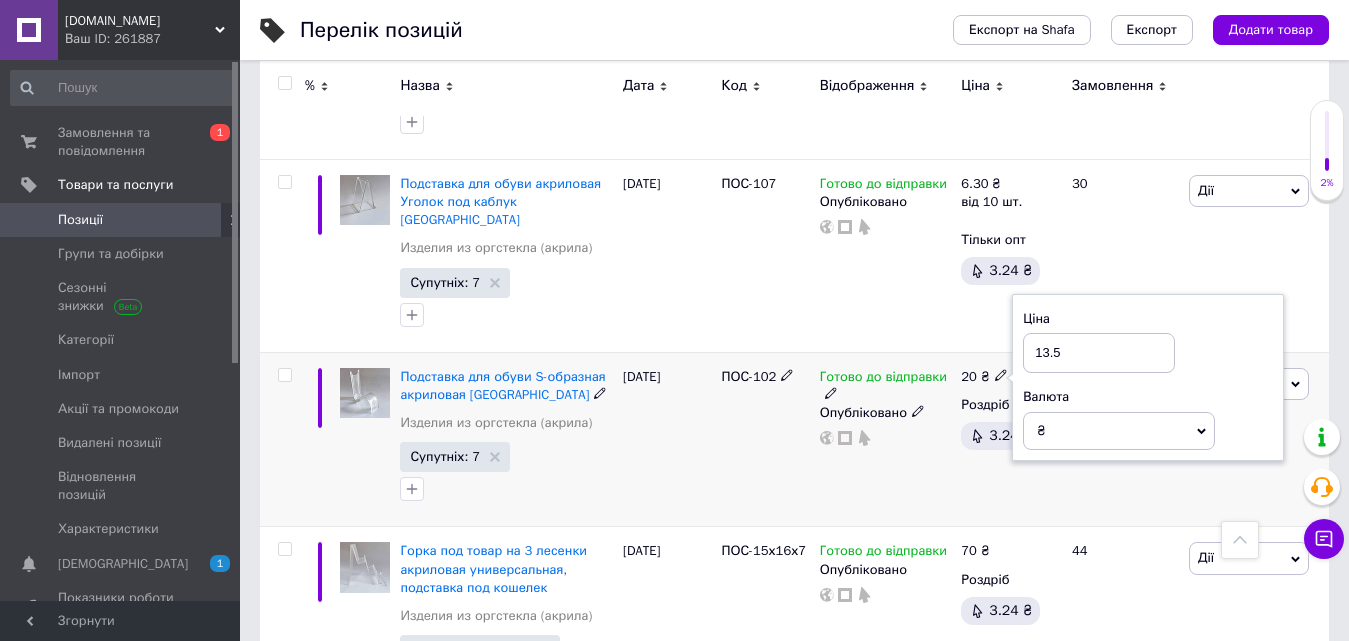 type on "13.5" 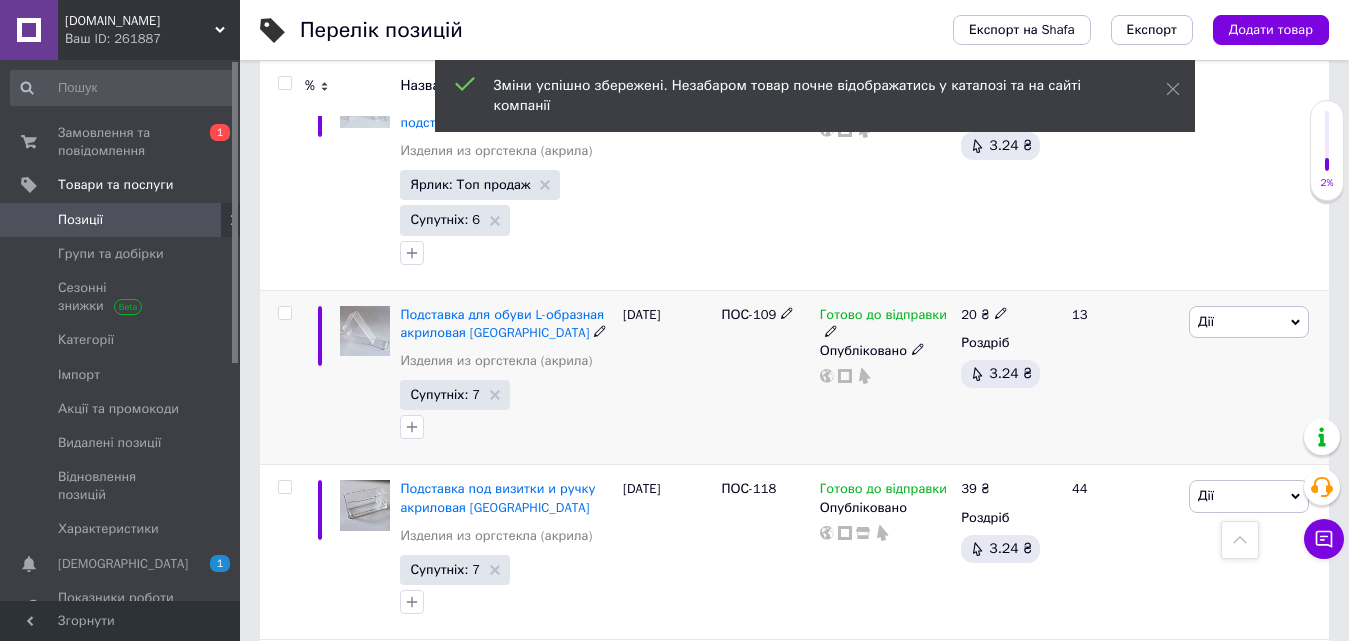 scroll, scrollTop: 1000, scrollLeft: 0, axis: vertical 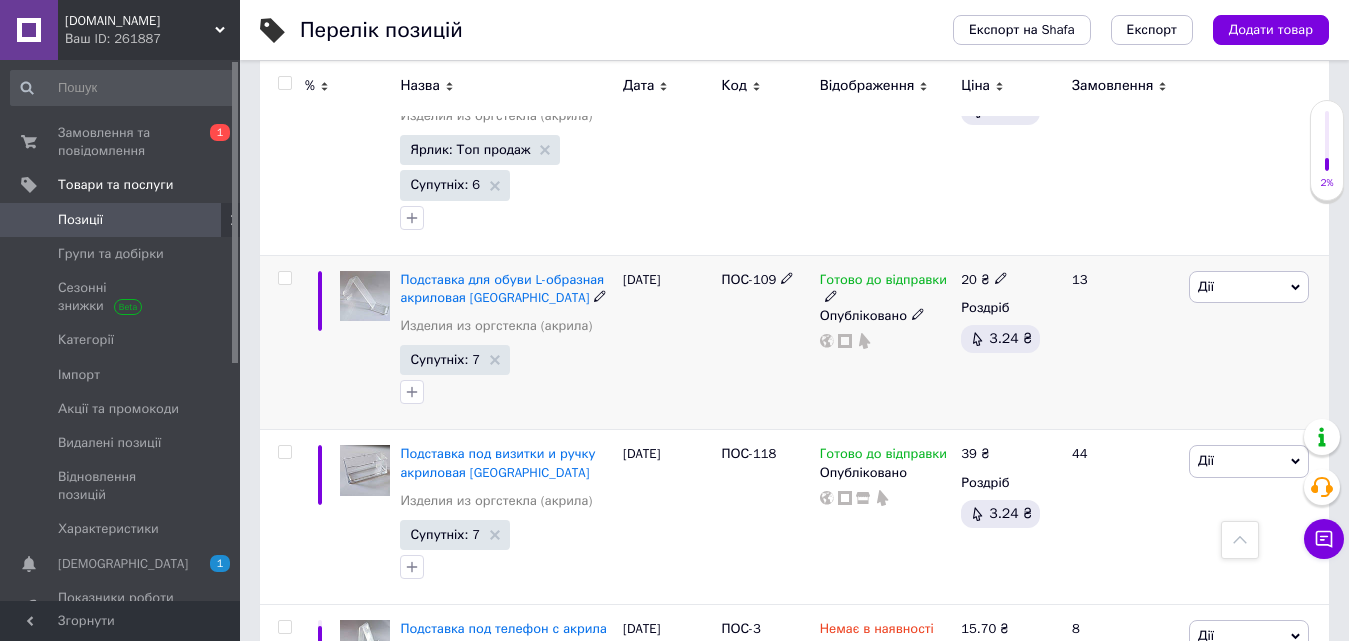 click 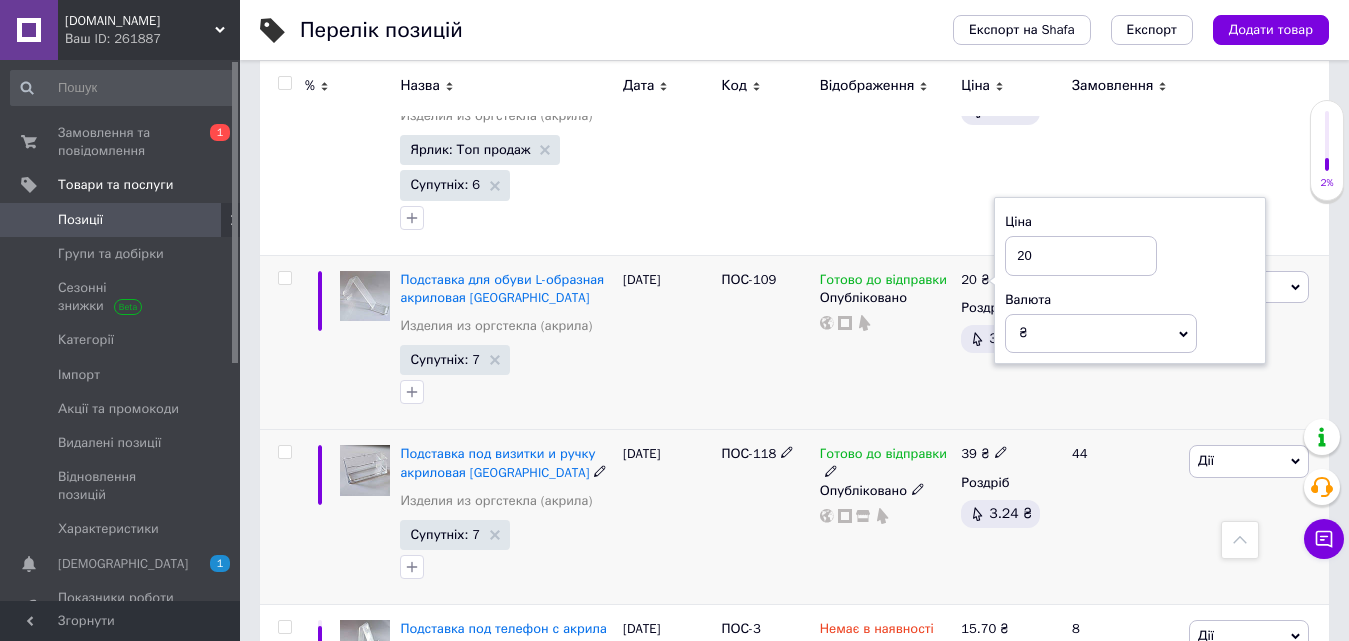 type on "2" 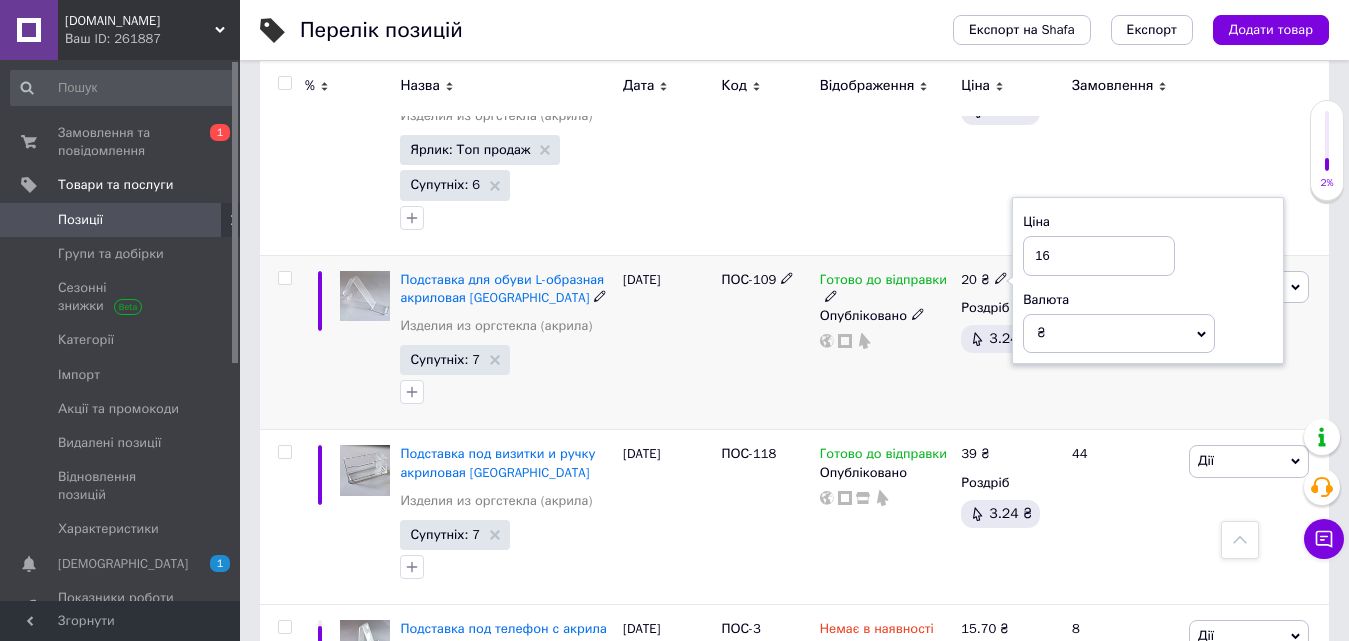 type on "16" 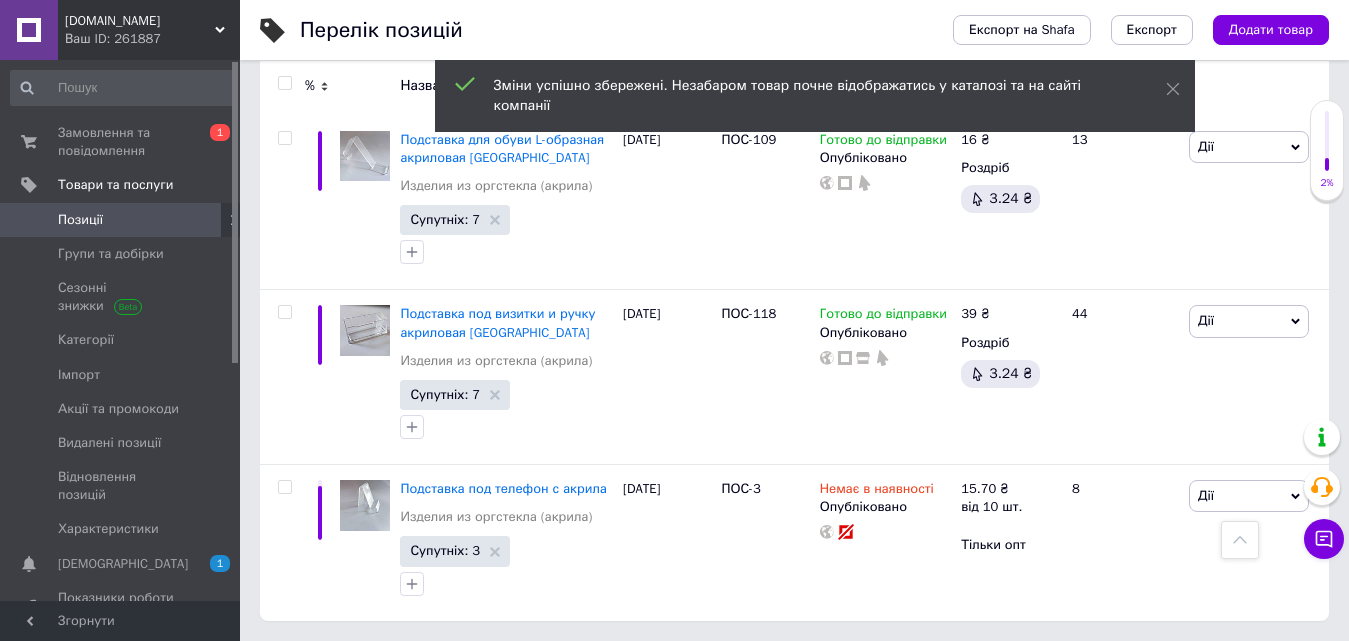 scroll, scrollTop: 1121, scrollLeft: 0, axis: vertical 